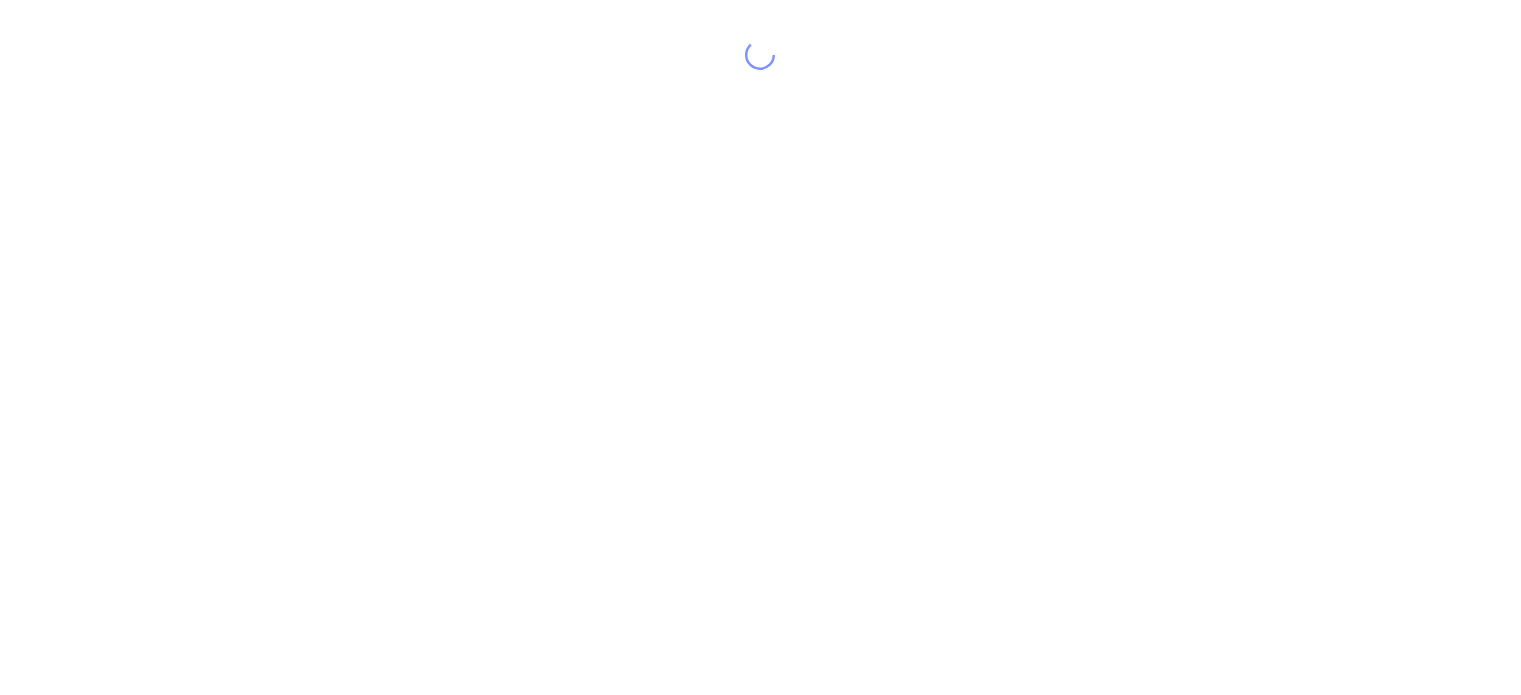 scroll, scrollTop: 0, scrollLeft: 0, axis: both 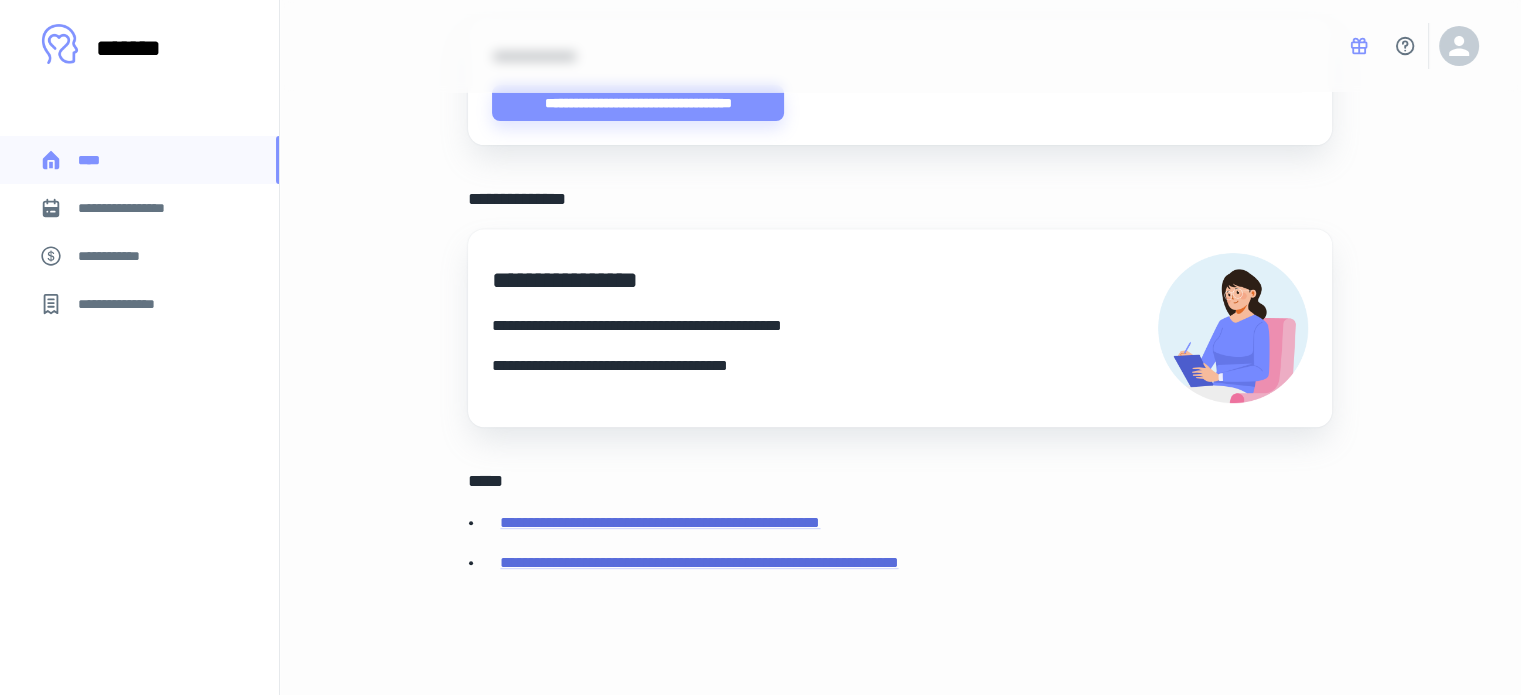 click on "**********" at bounding box center [139, 208] 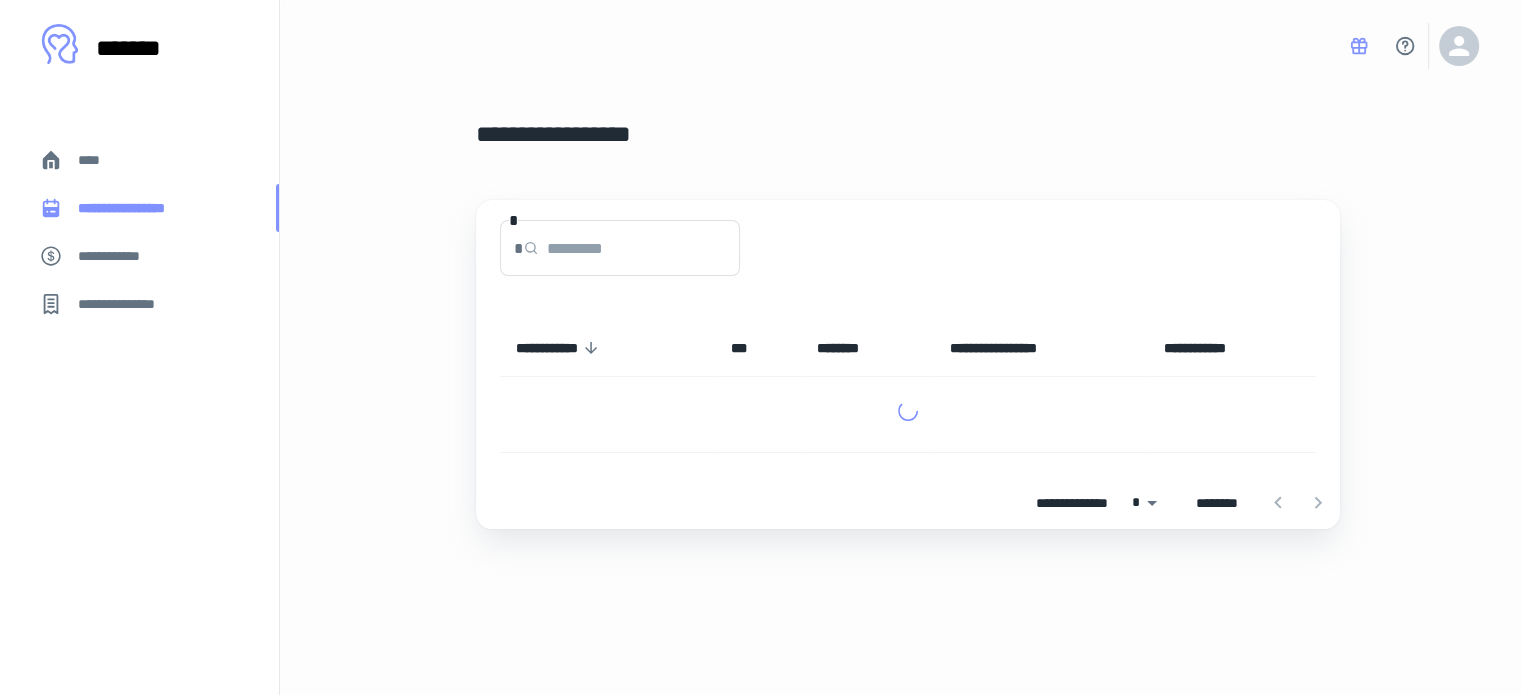 scroll, scrollTop: 0, scrollLeft: 0, axis: both 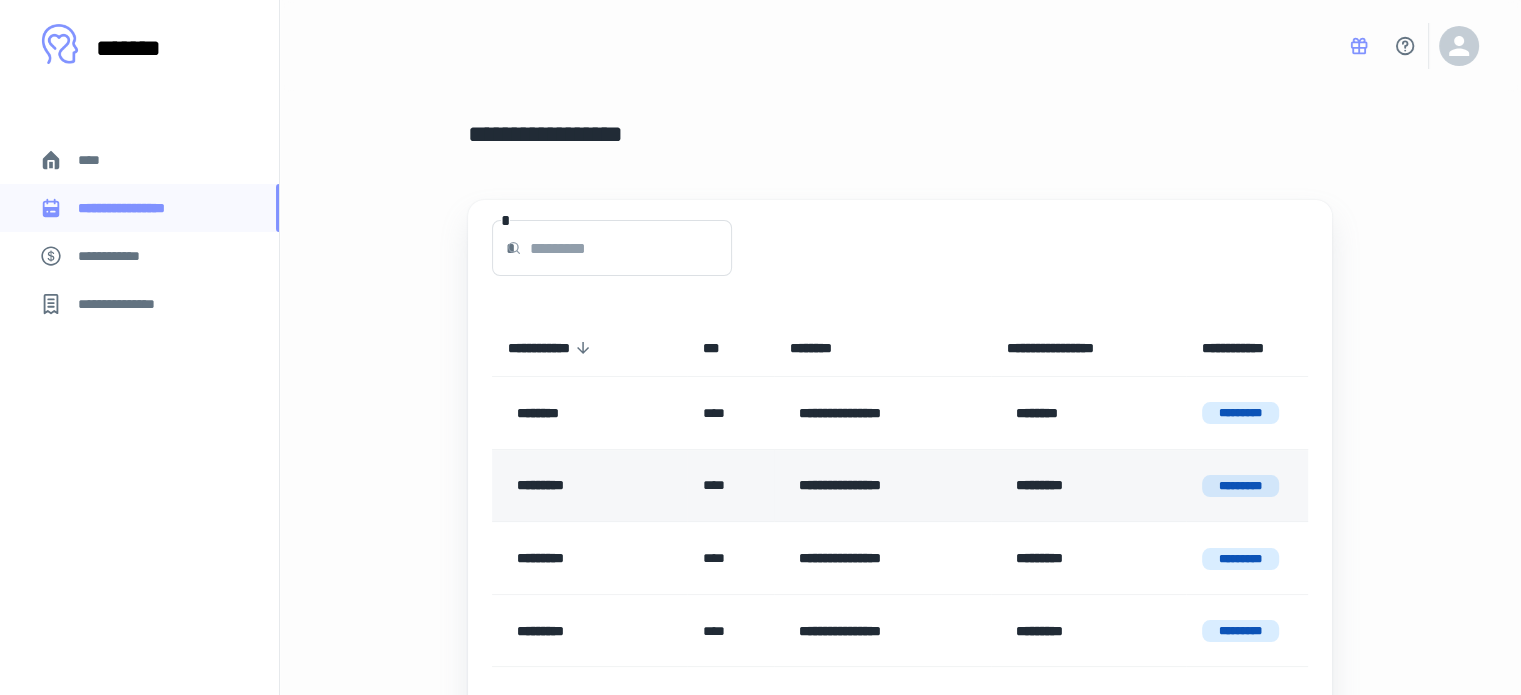 click on "*********" at bounding box center (1084, 486) 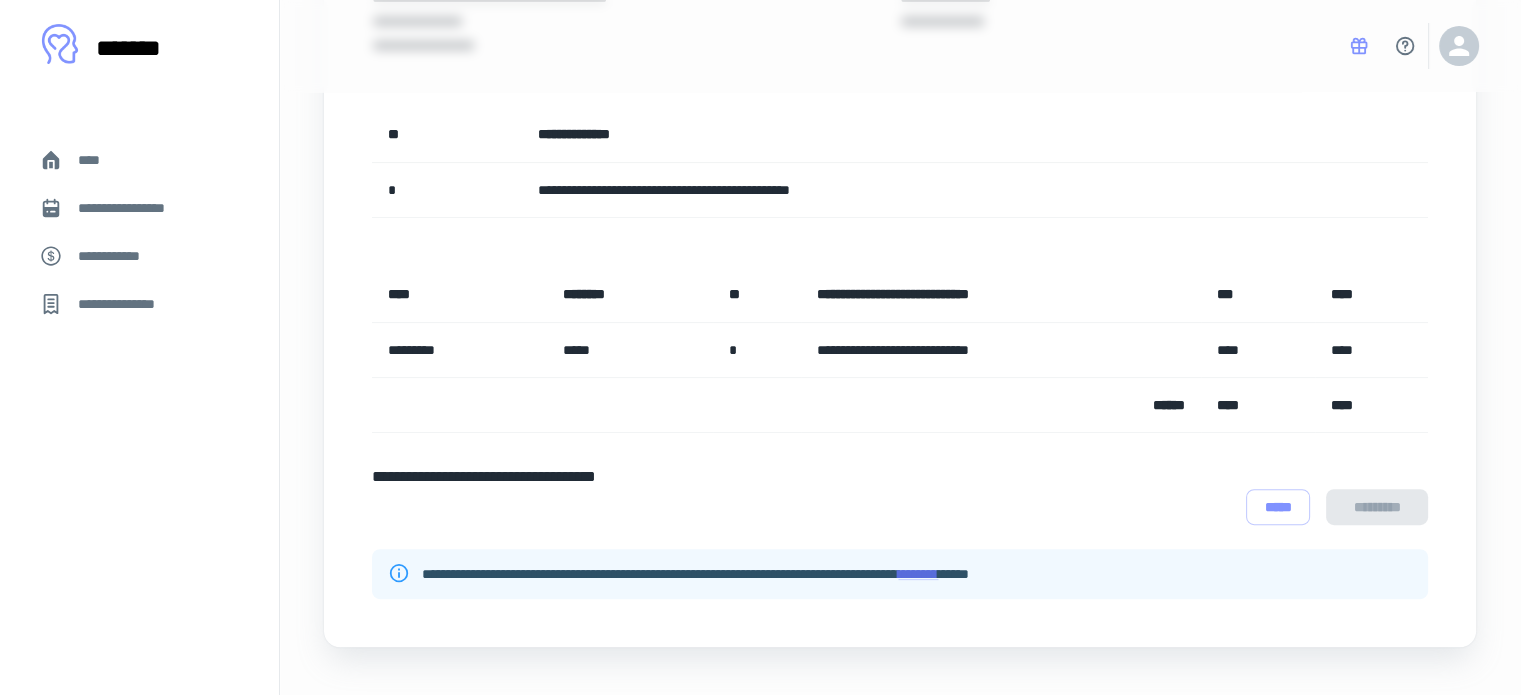 scroll, scrollTop: 0, scrollLeft: 0, axis: both 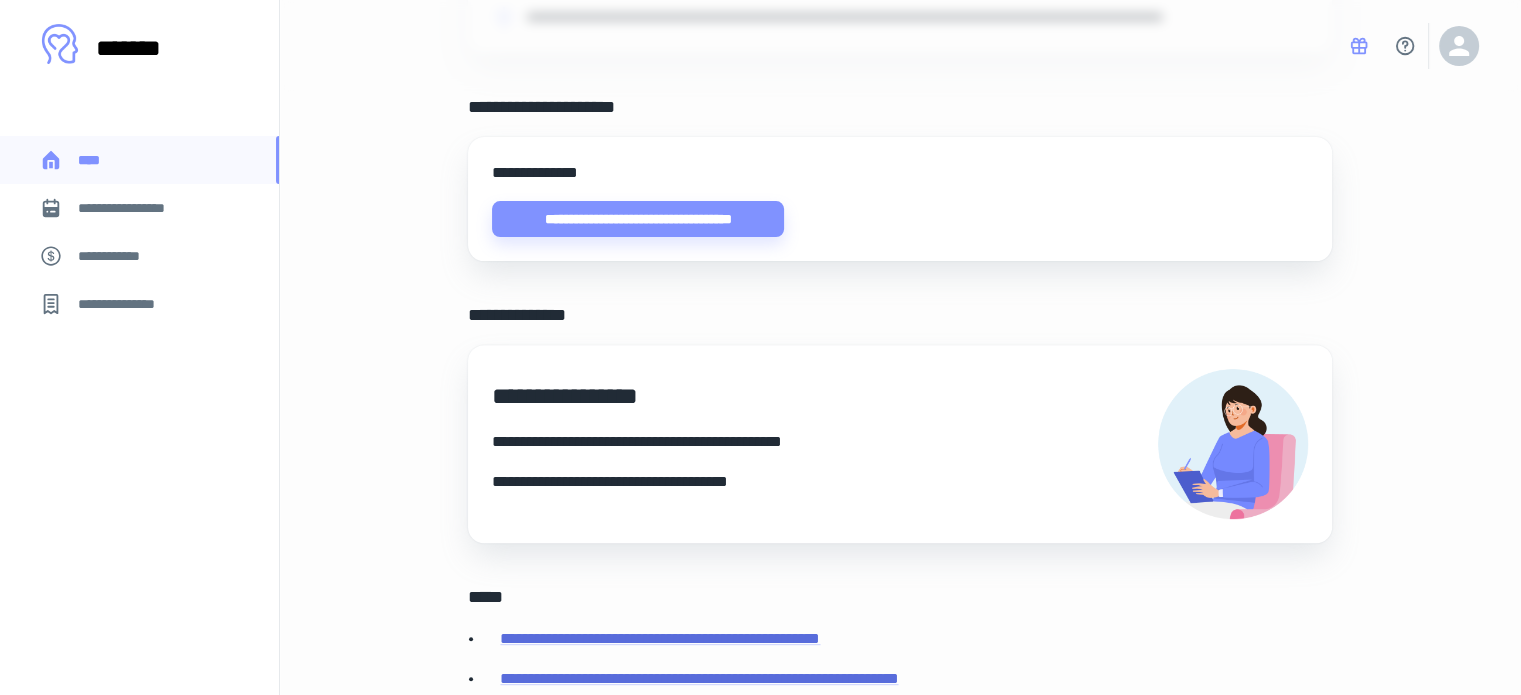 click on "**********" at bounding box center [119, 256] 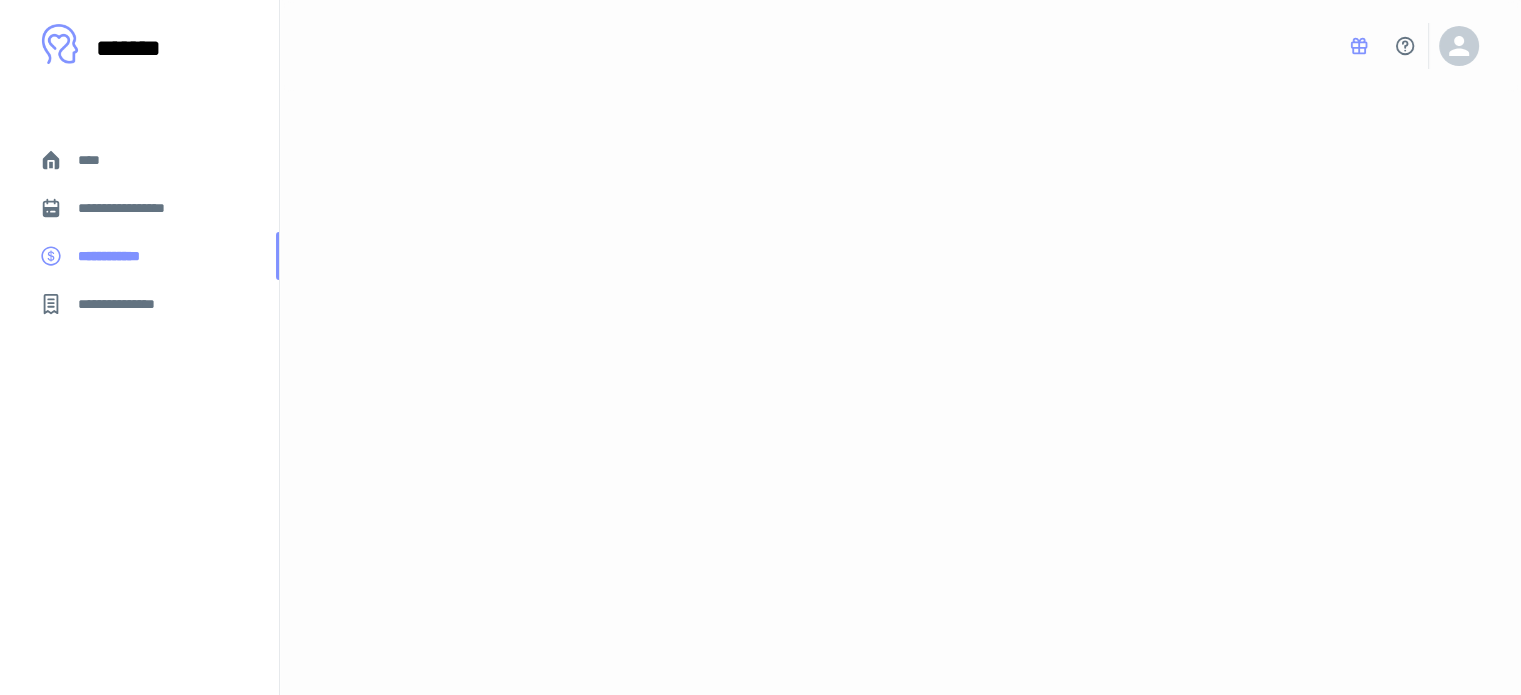scroll, scrollTop: 0, scrollLeft: 0, axis: both 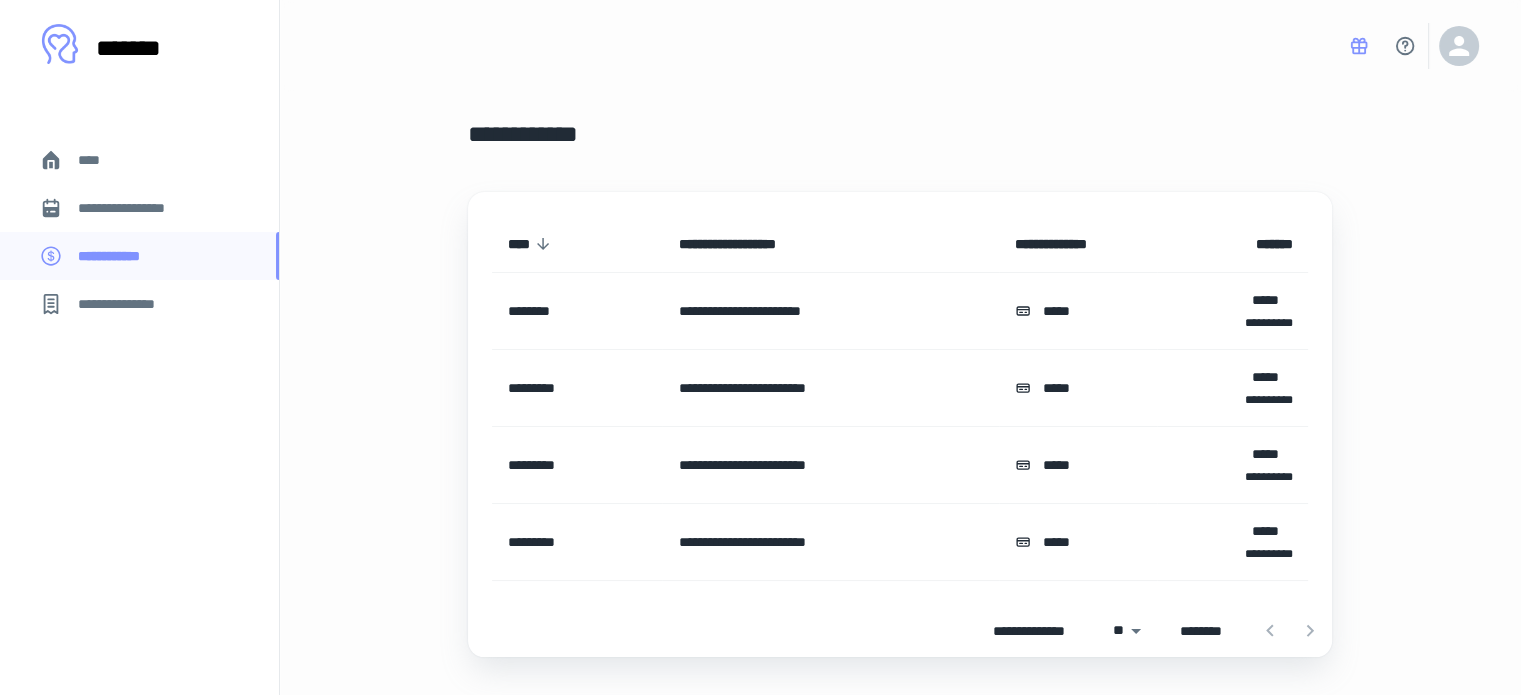 click on "**********" at bounding box center (136, 208) 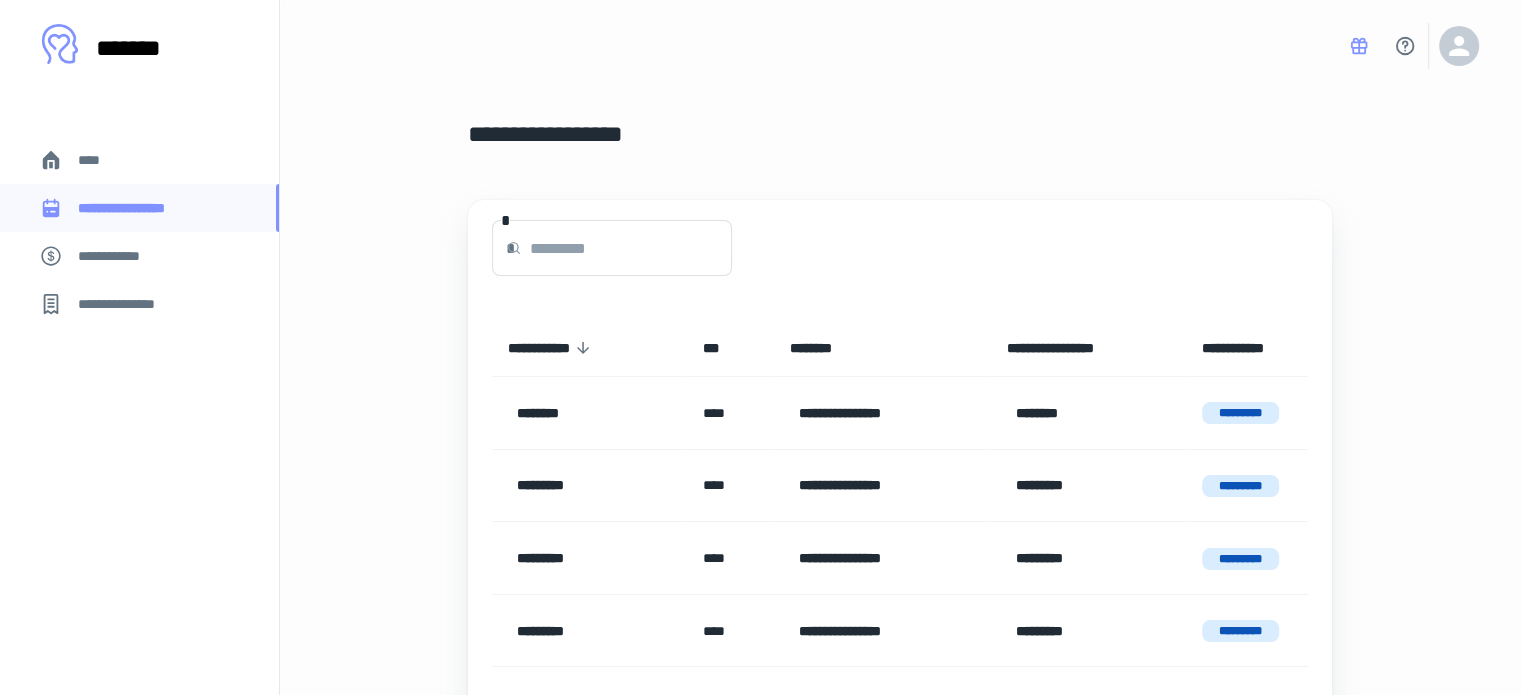 click on "****" at bounding box center (97, 160) 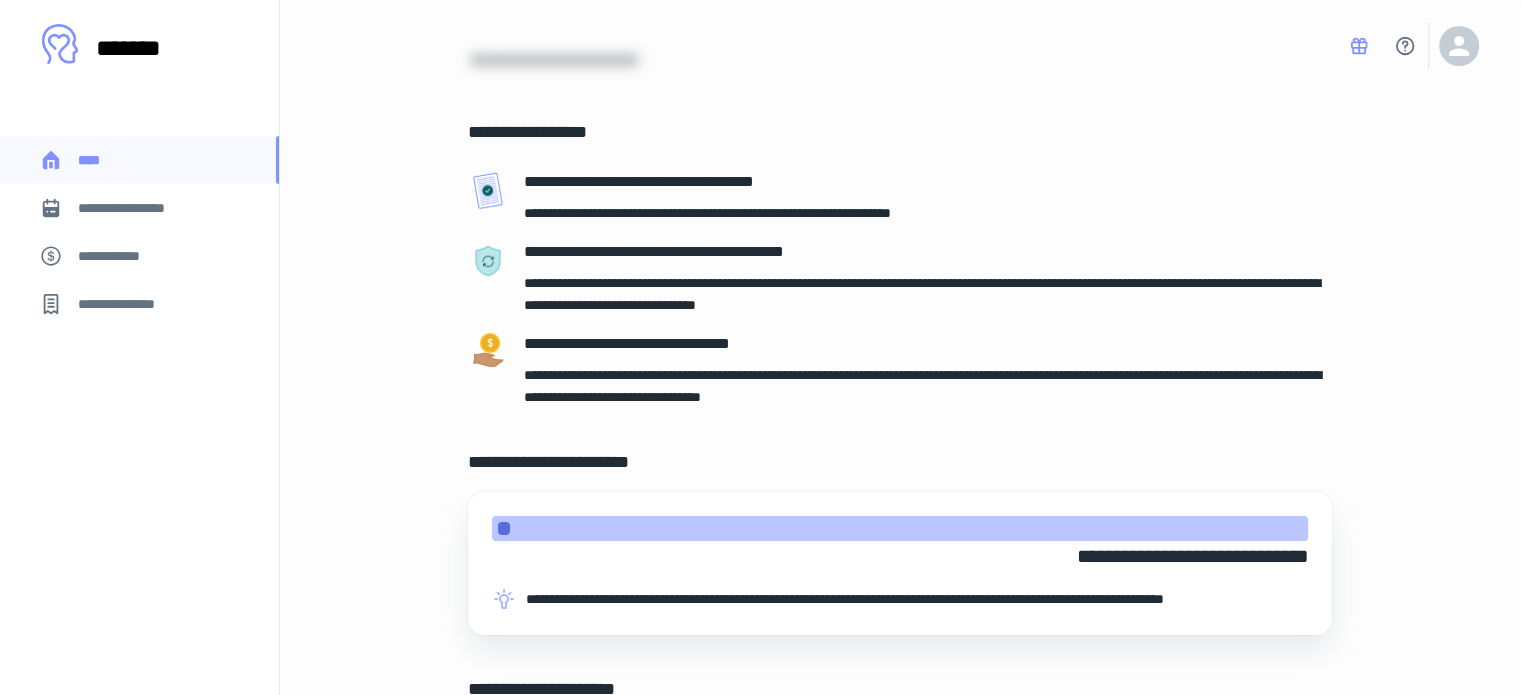 scroll, scrollTop: 72, scrollLeft: 0, axis: vertical 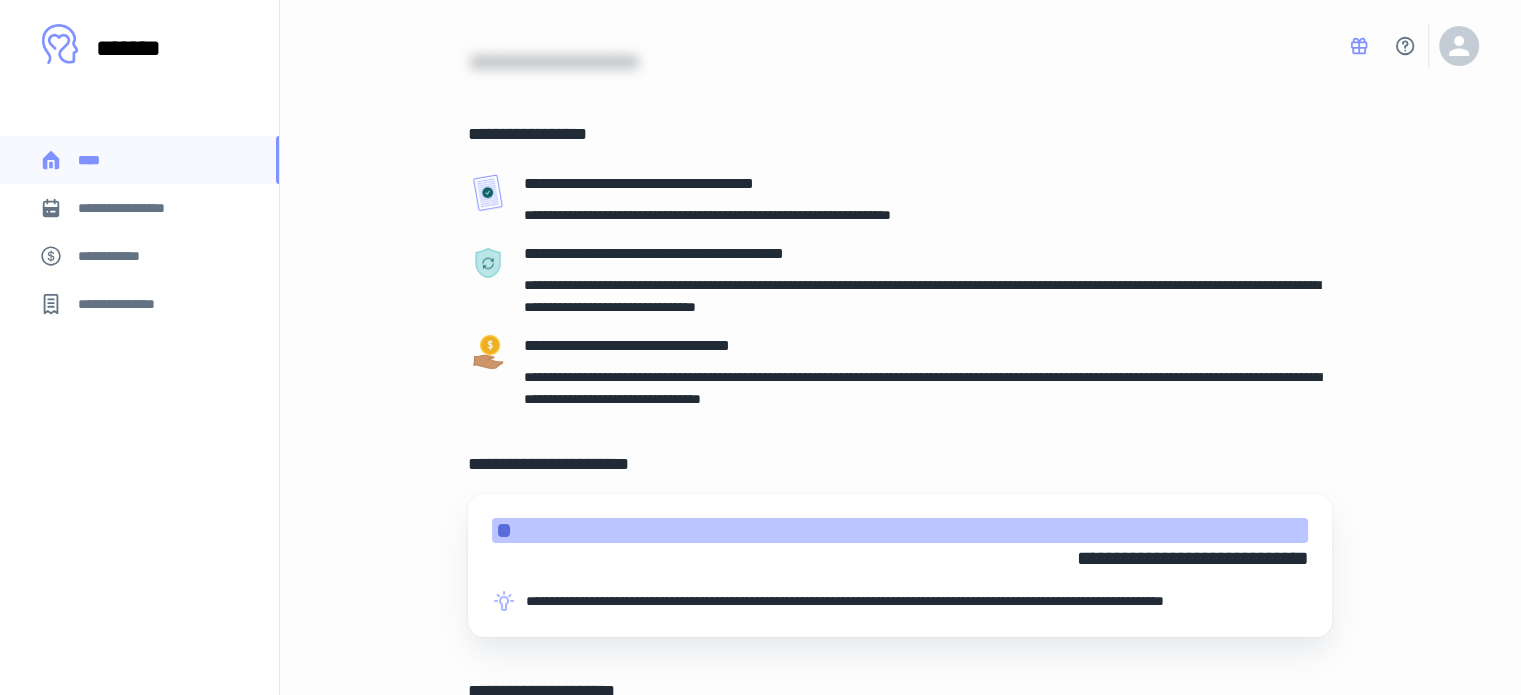 click on "**********" at bounding box center (127, 304) 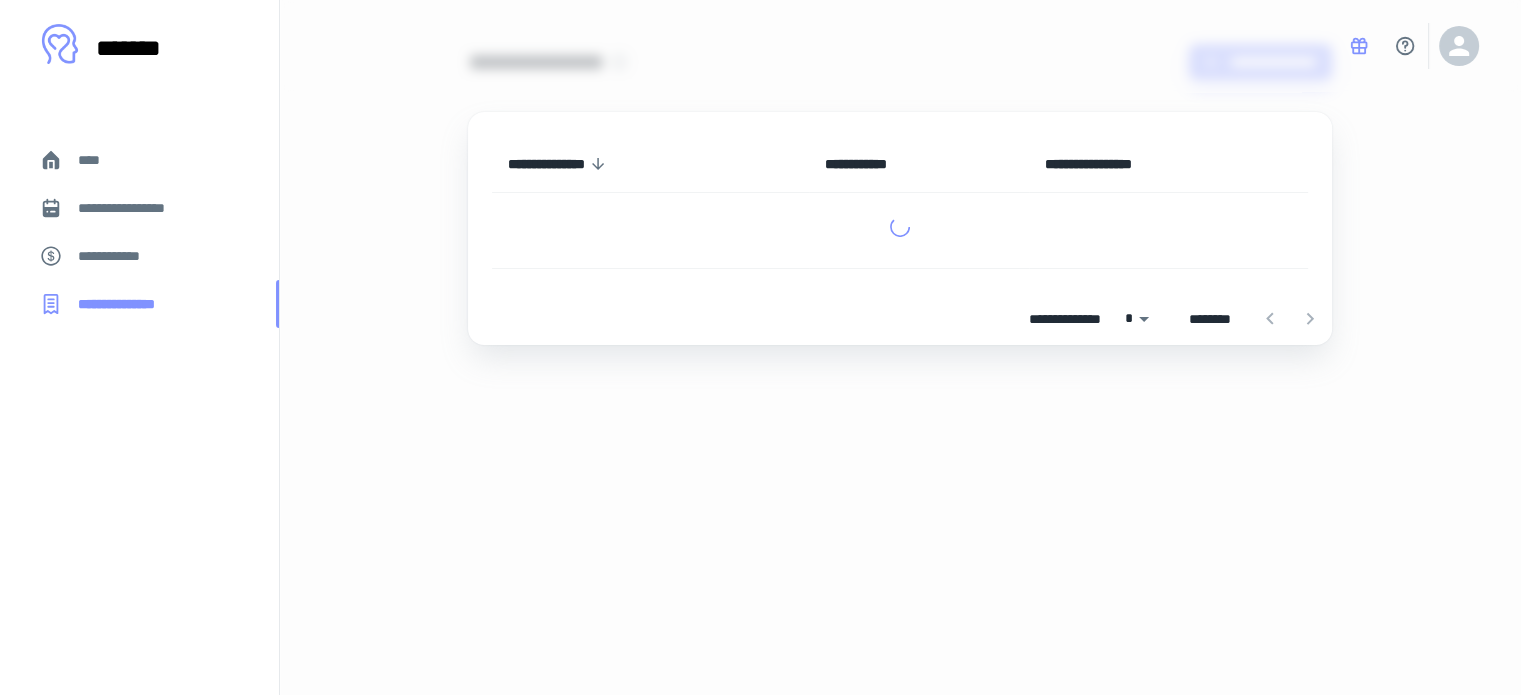 scroll, scrollTop: 0, scrollLeft: 0, axis: both 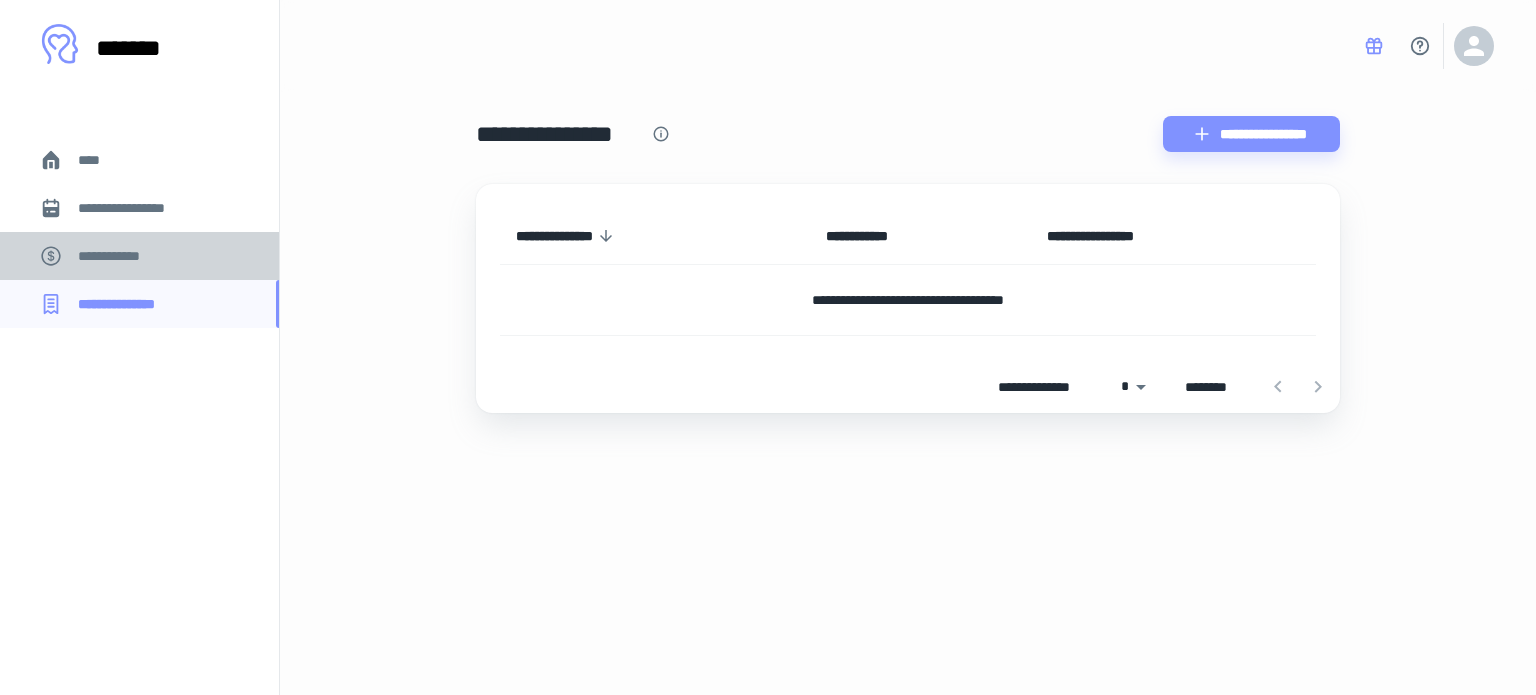 click on "**********" at bounding box center (119, 256) 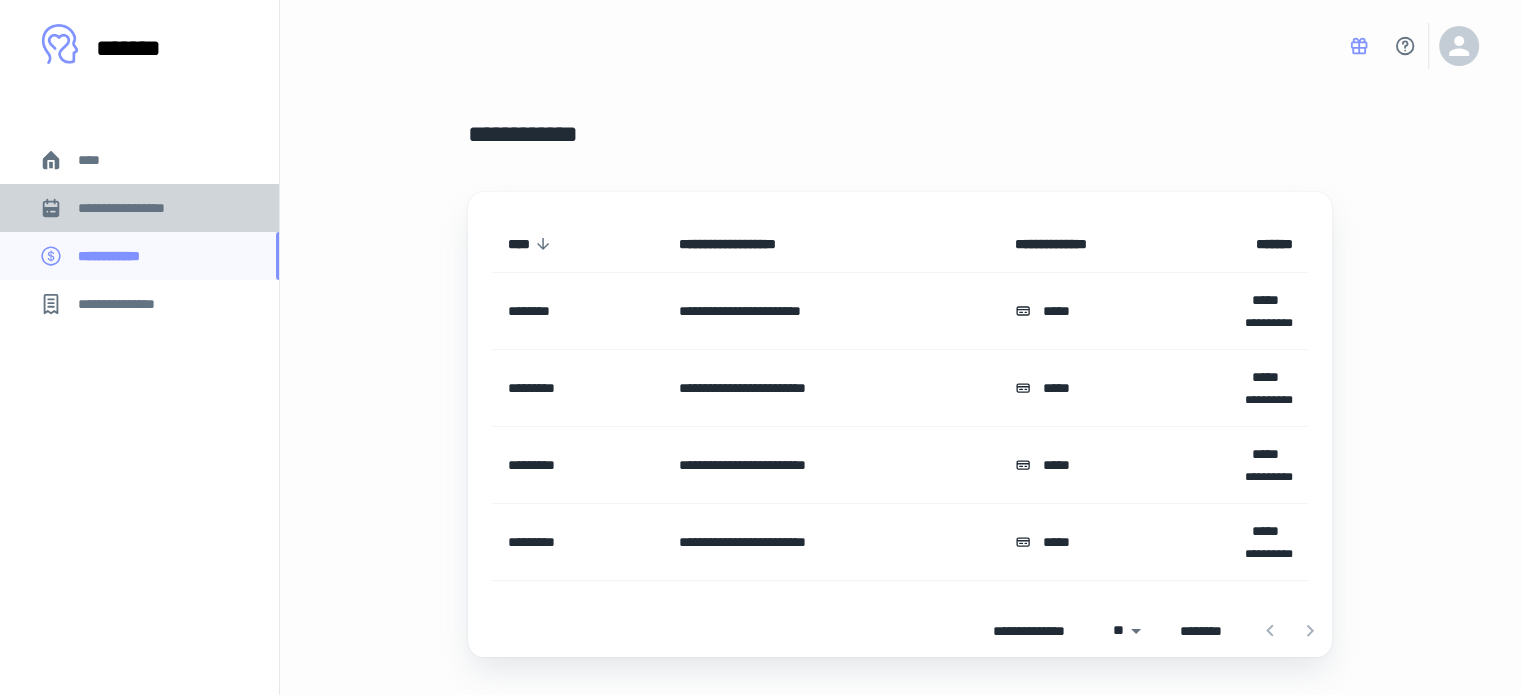 click on "**********" at bounding box center [136, 208] 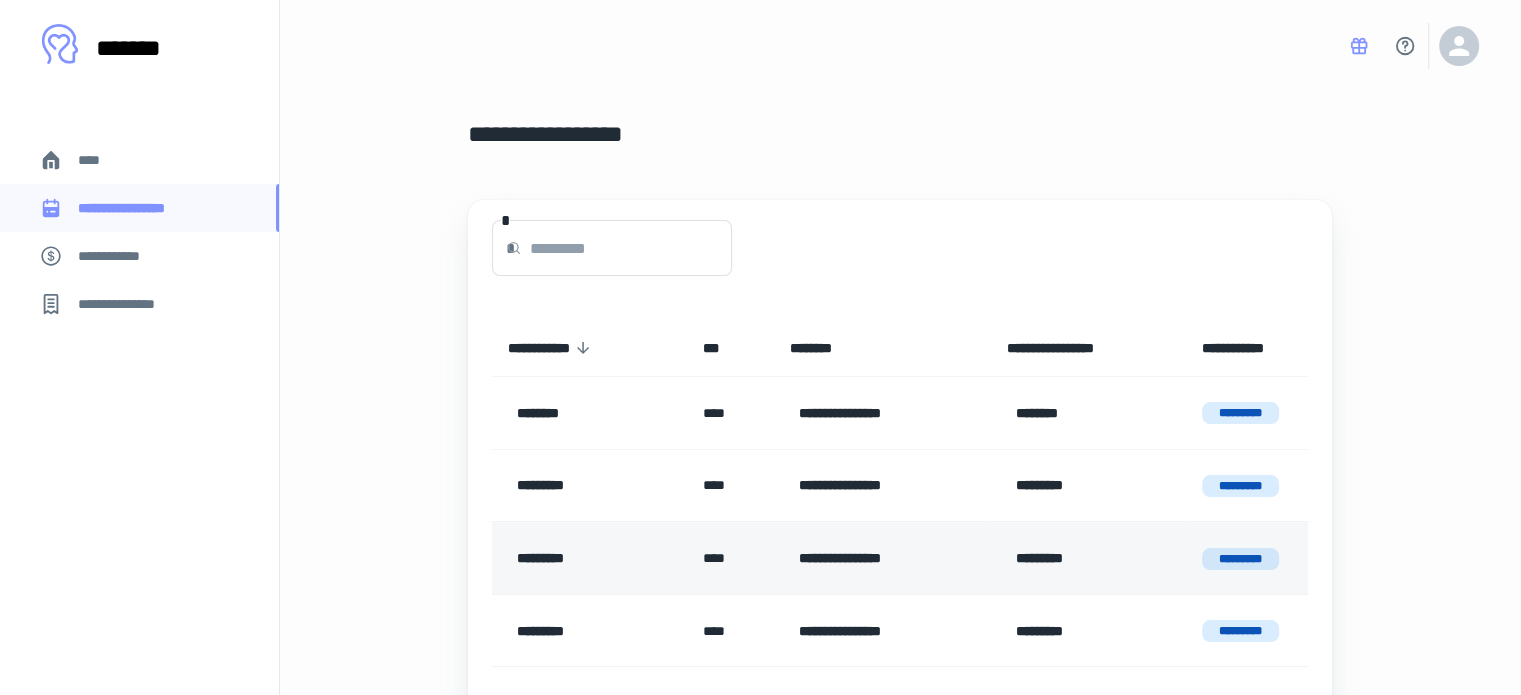 scroll, scrollTop: 80, scrollLeft: 0, axis: vertical 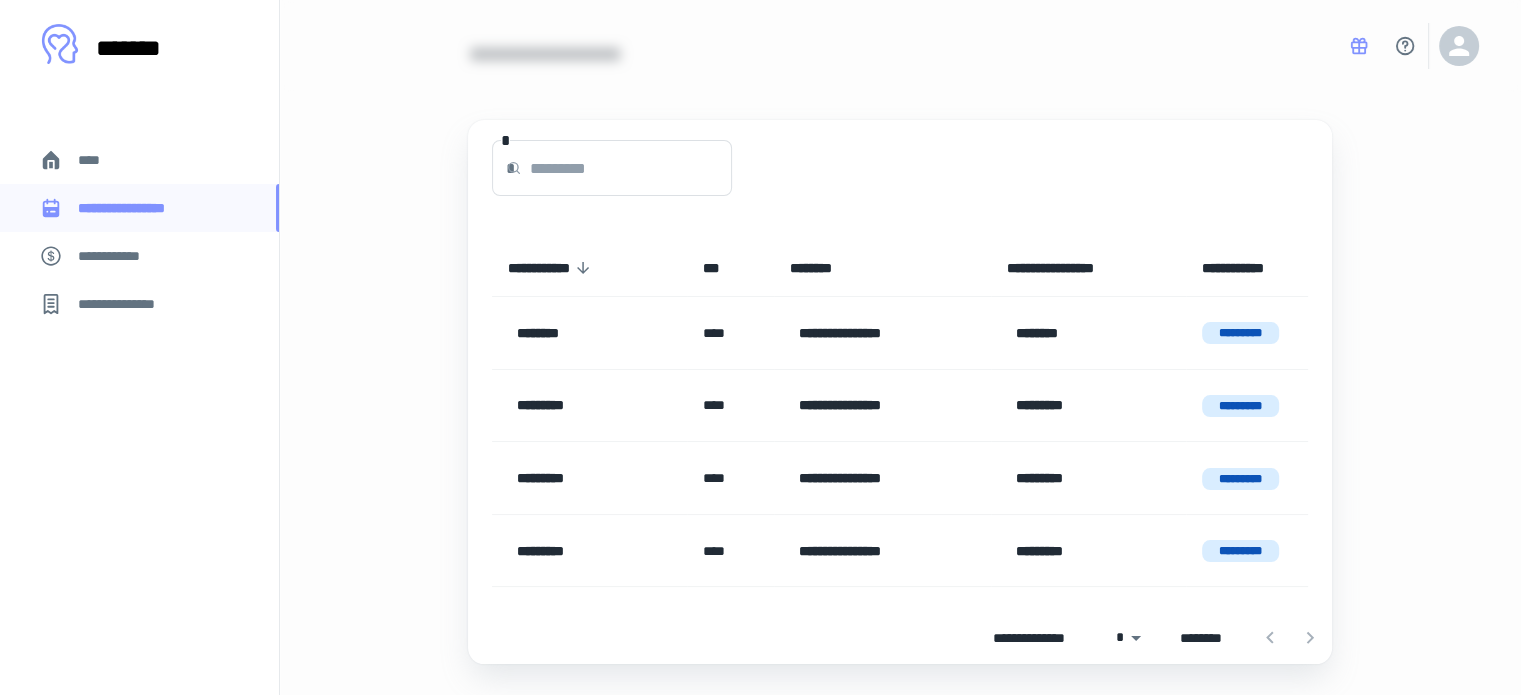 drag, startPoint x: 276, startPoint y: 447, endPoint x: 86, endPoint y: 447, distance: 190 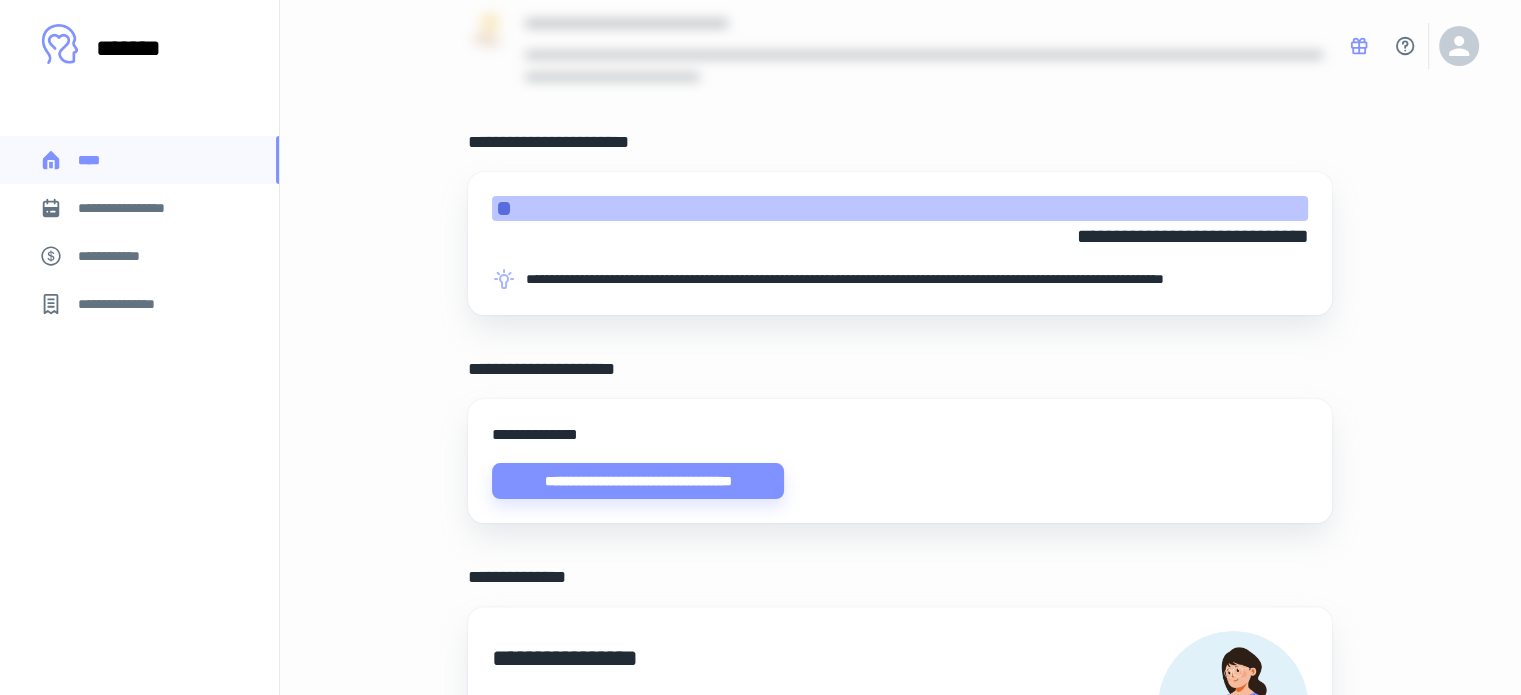 scroll, scrollTop: 300, scrollLeft: 0, axis: vertical 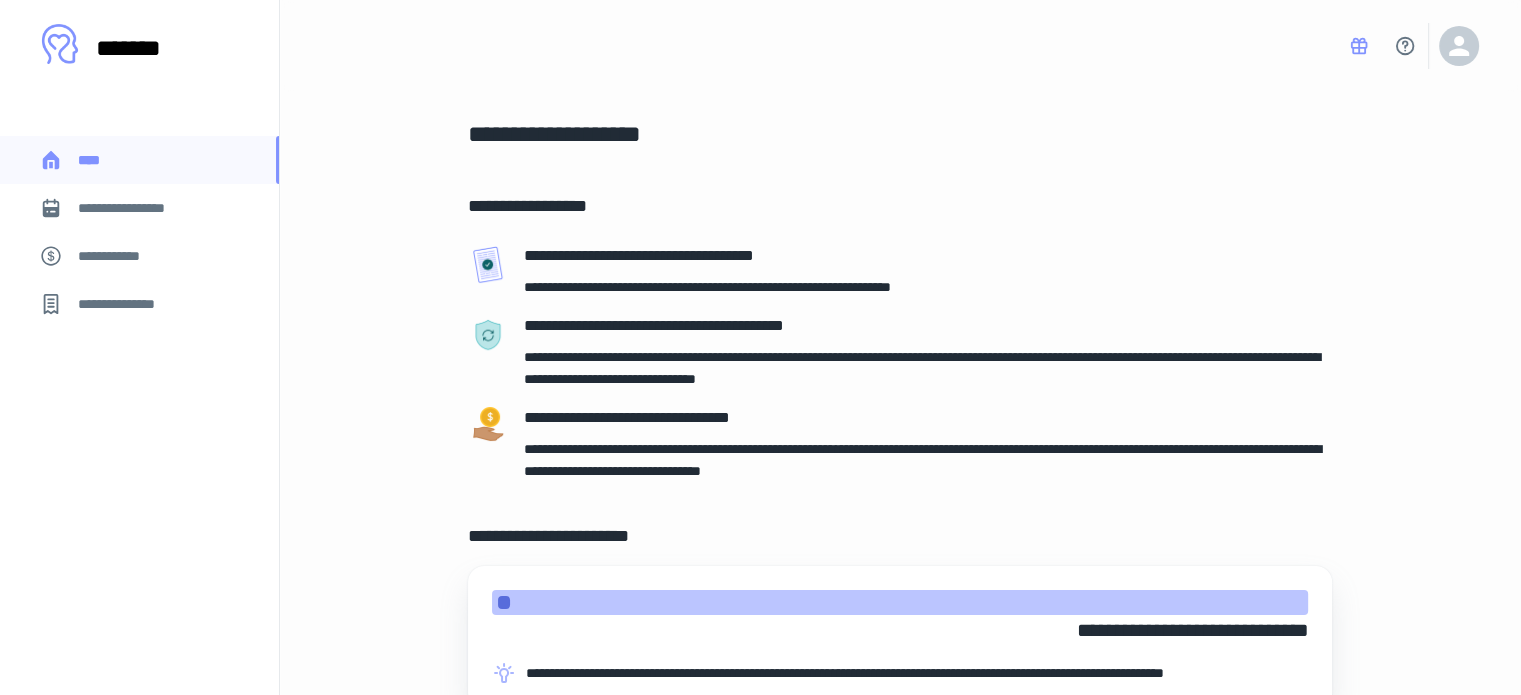 click on "**********" at bounding box center [136, 208] 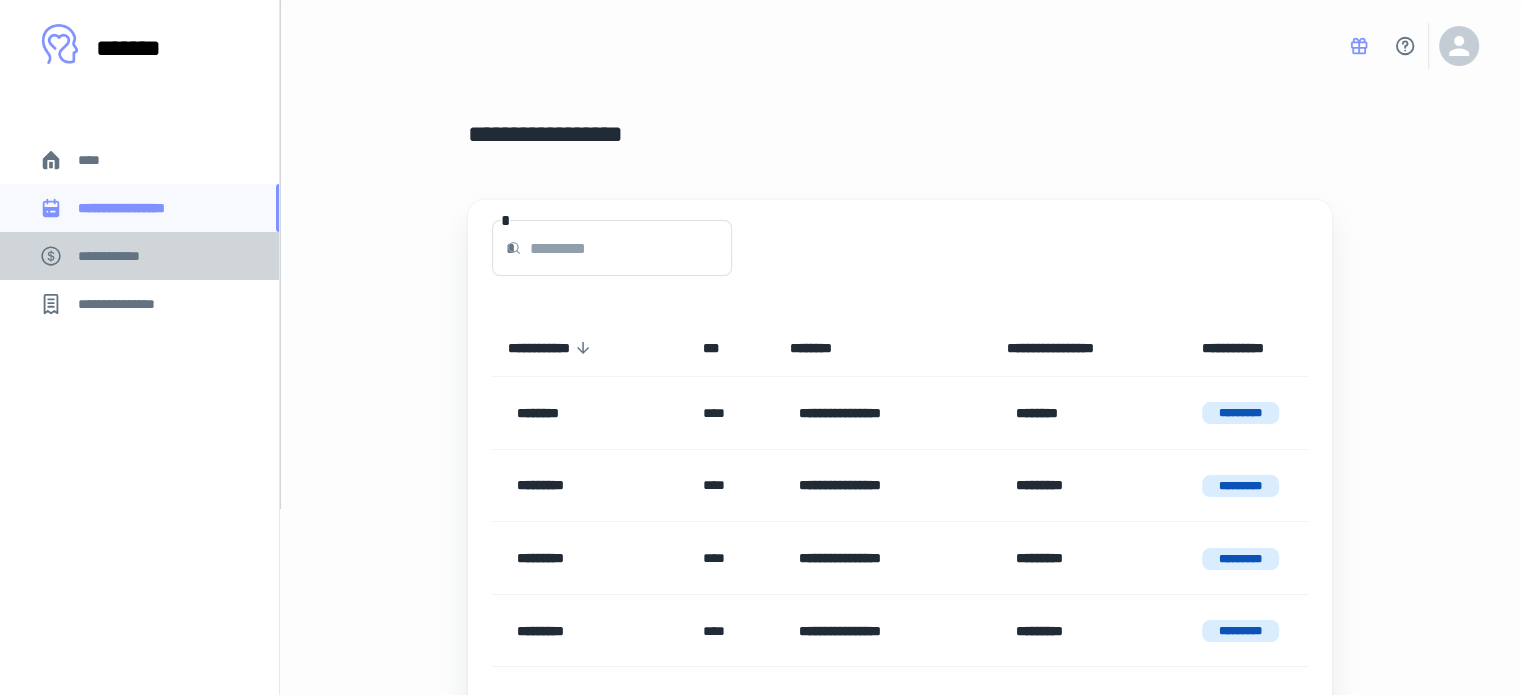click on "**********" at bounding box center (139, 256) 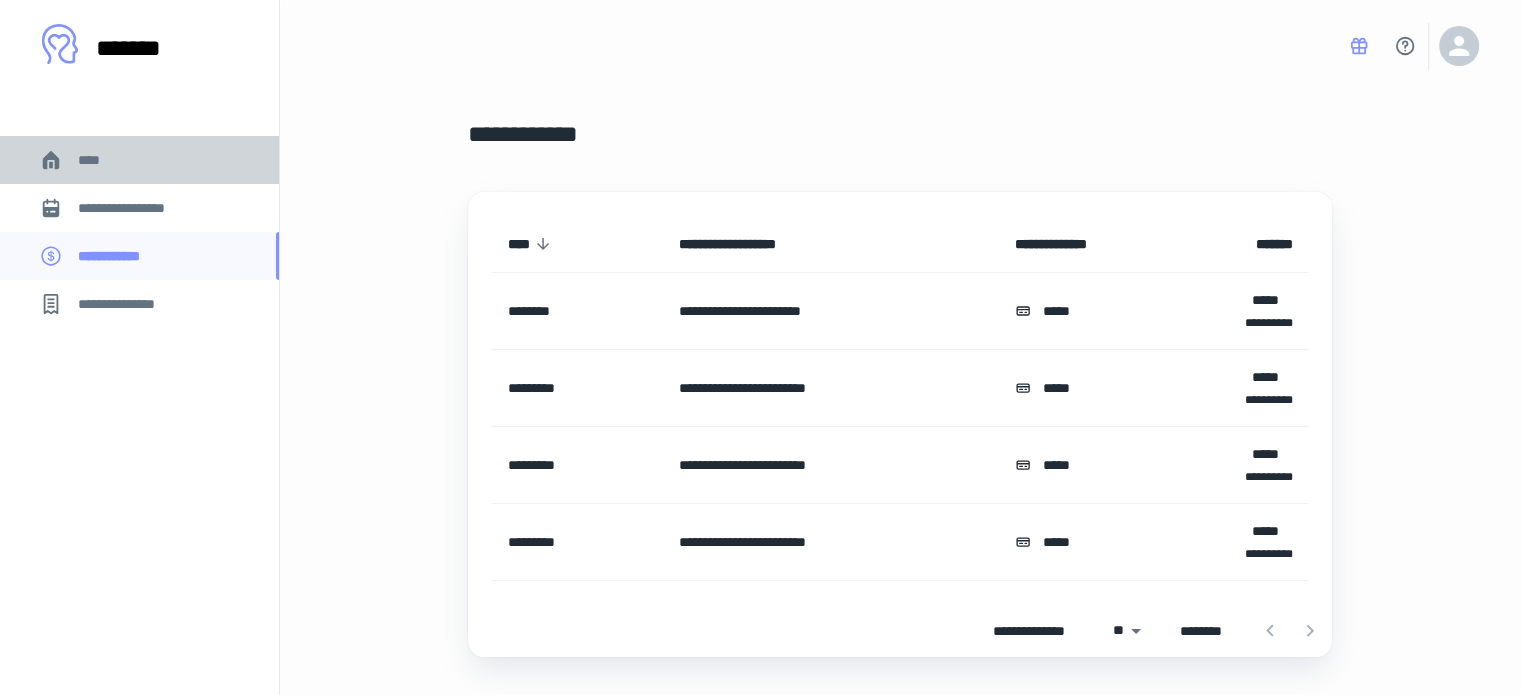 click on "****" at bounding box center [139, 160] 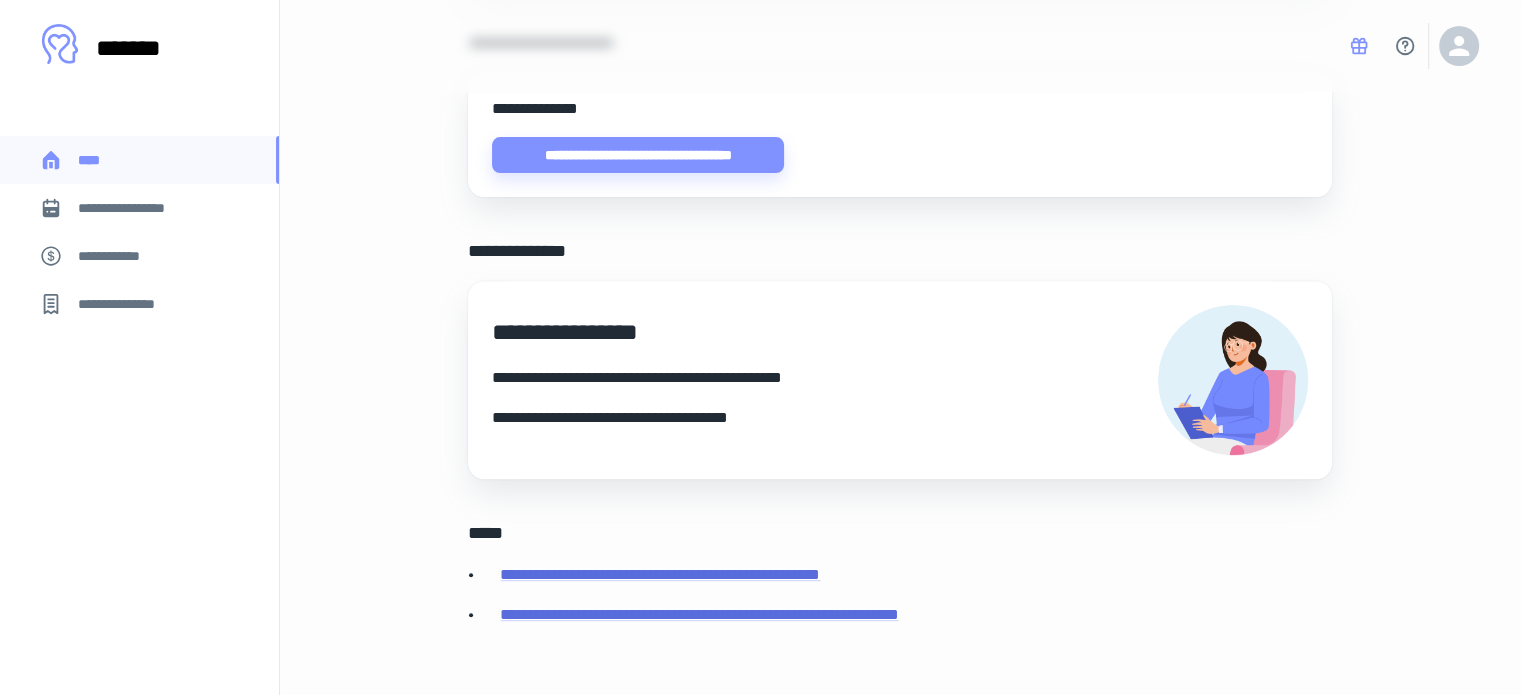 scroll, scrollTop: 722, scrollLeft: 0, axis: vertical 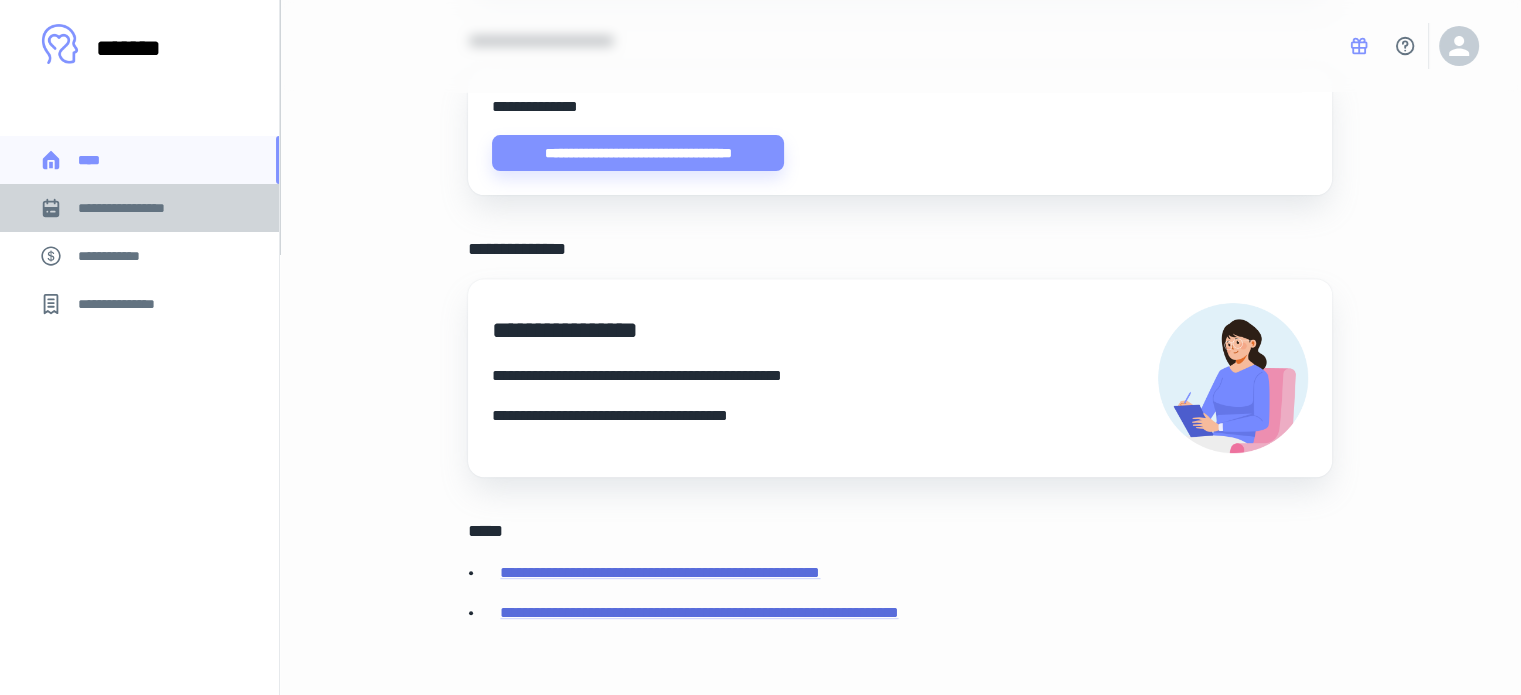 click on "**********" at bounding box center (139, 208) 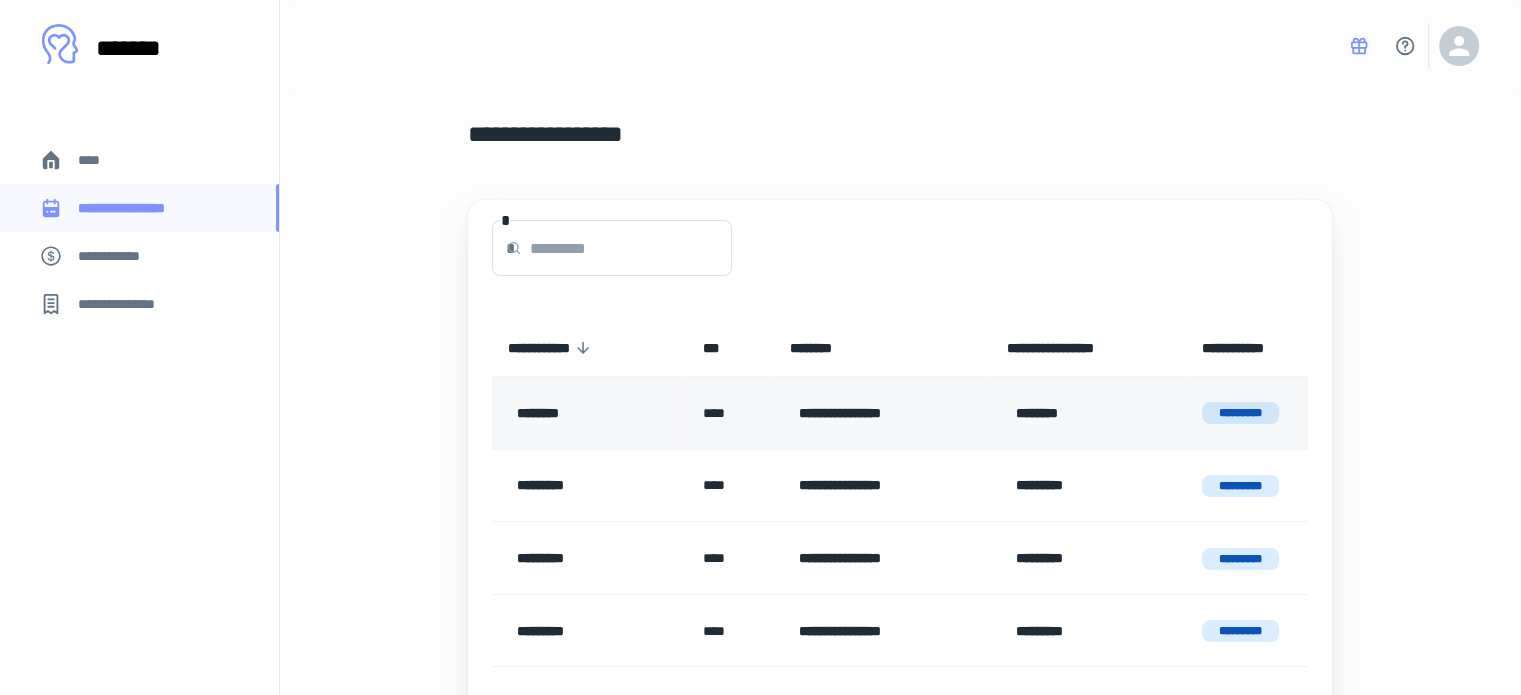 click on "**********" at bounding box center [877, 413] 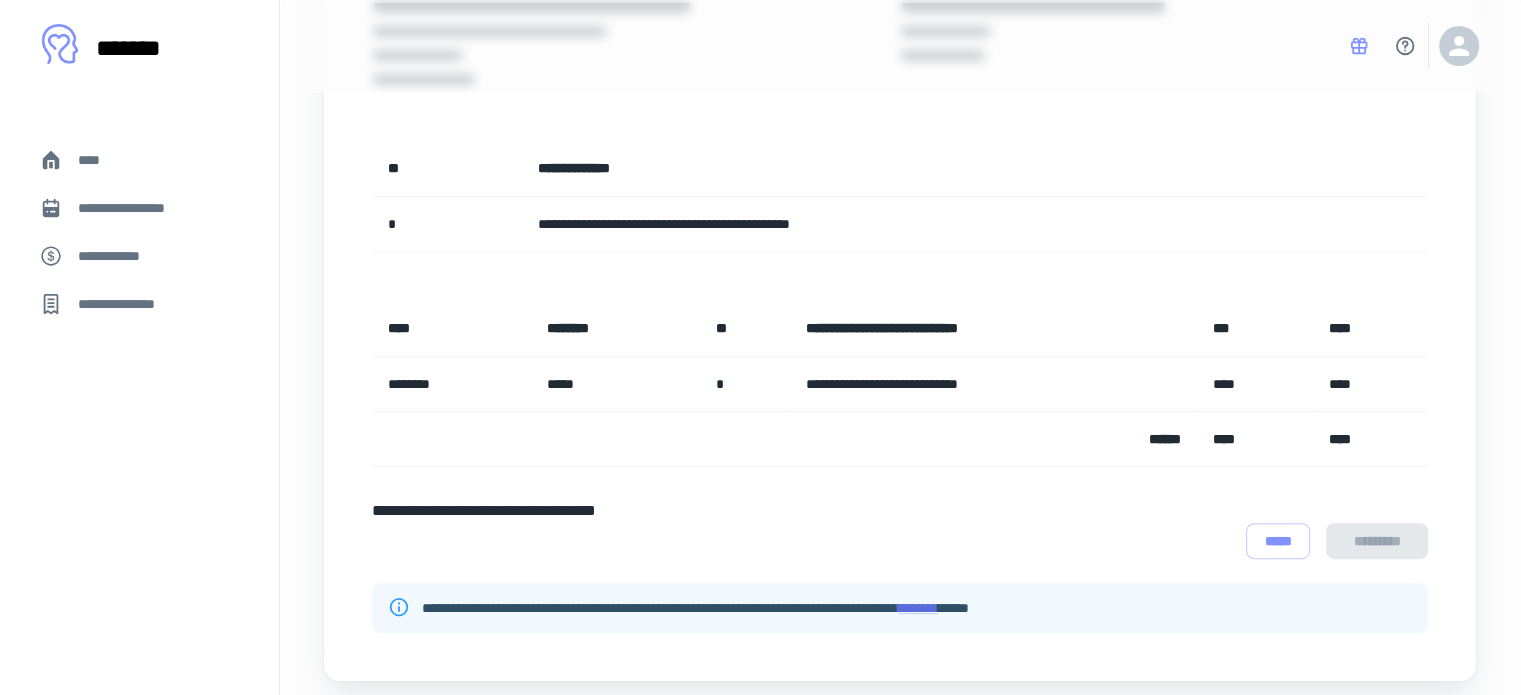 scroll, scrollTop: 493, scrollLeft: 0, axis: vertical 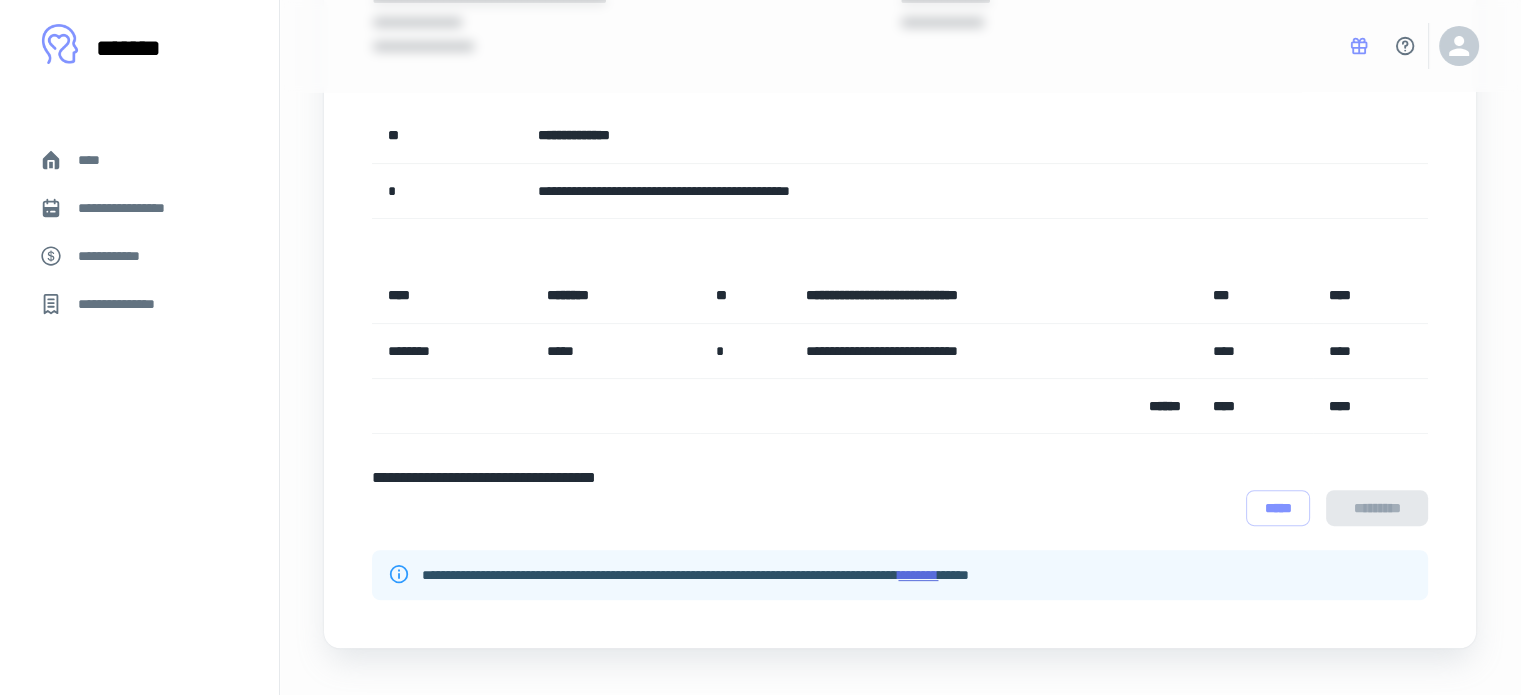 click on "********" at bounding box center (918, 575) 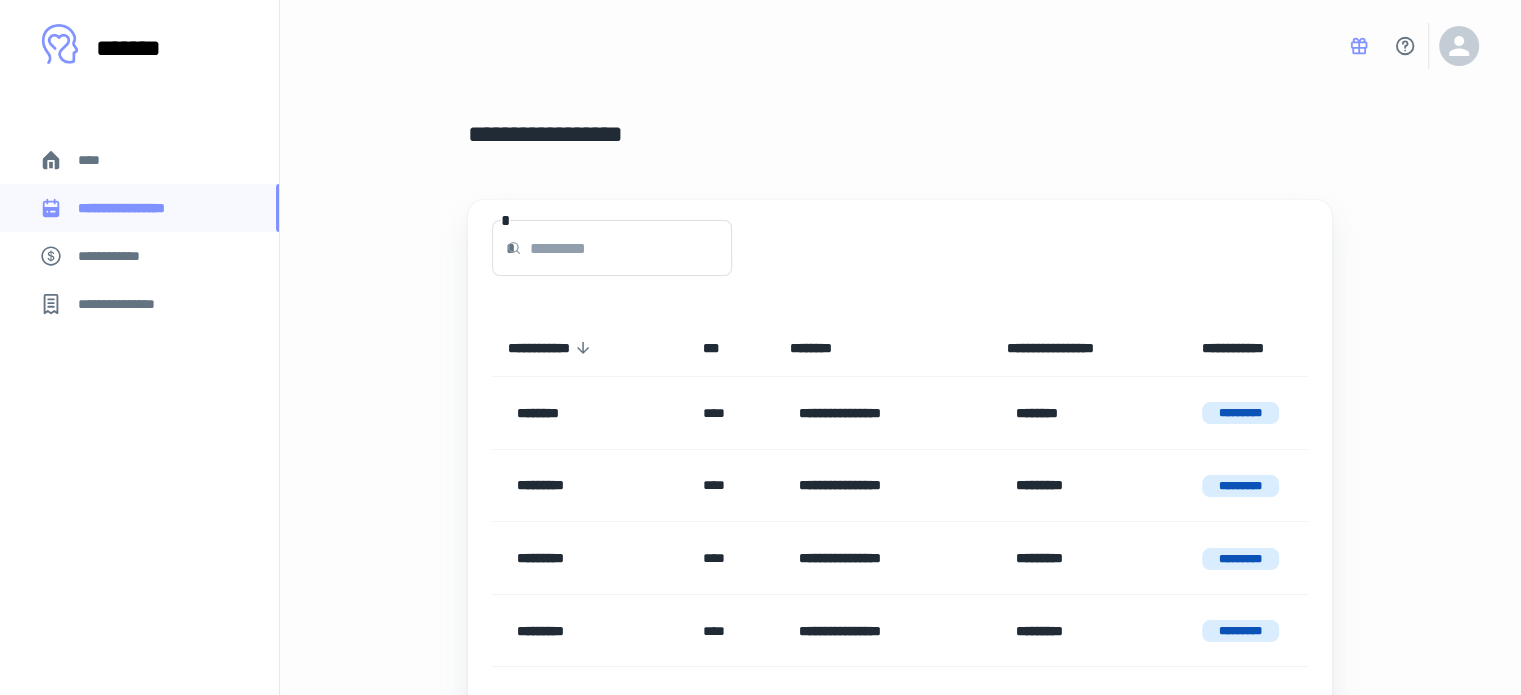 scroll, scrollTop: 128, scrollLeft: 0, axis: vertical 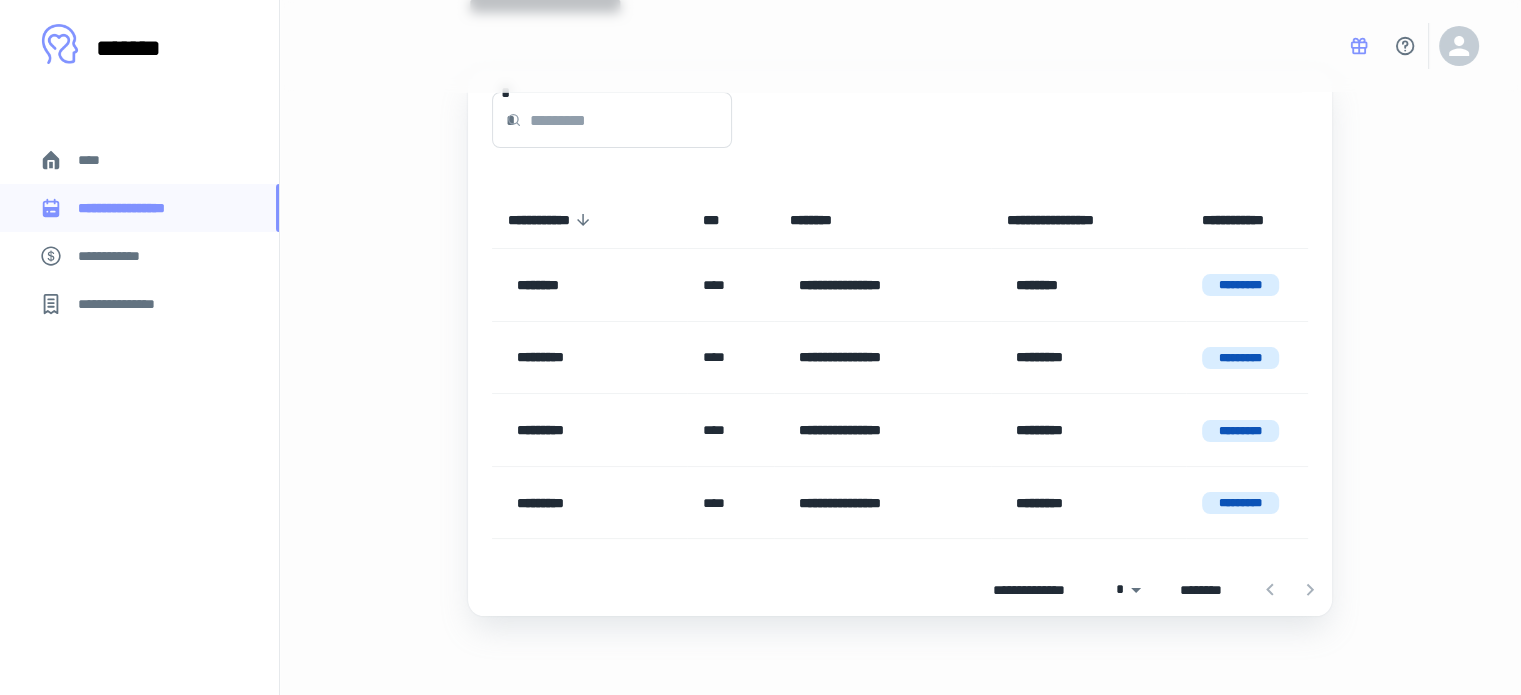 click on "**********" at bounding box center [139, 256] 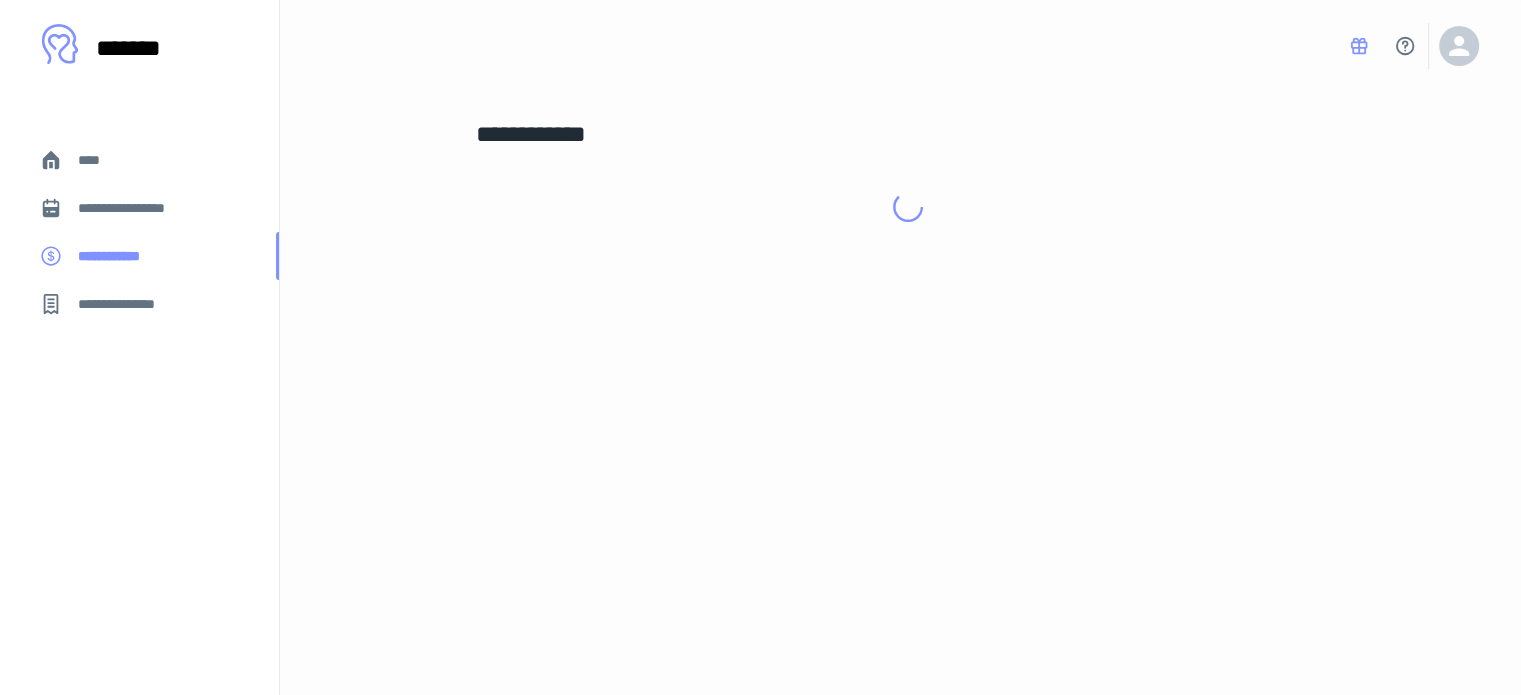 scroll, scrollTop: 0, scrollLeft: 0, axis: both 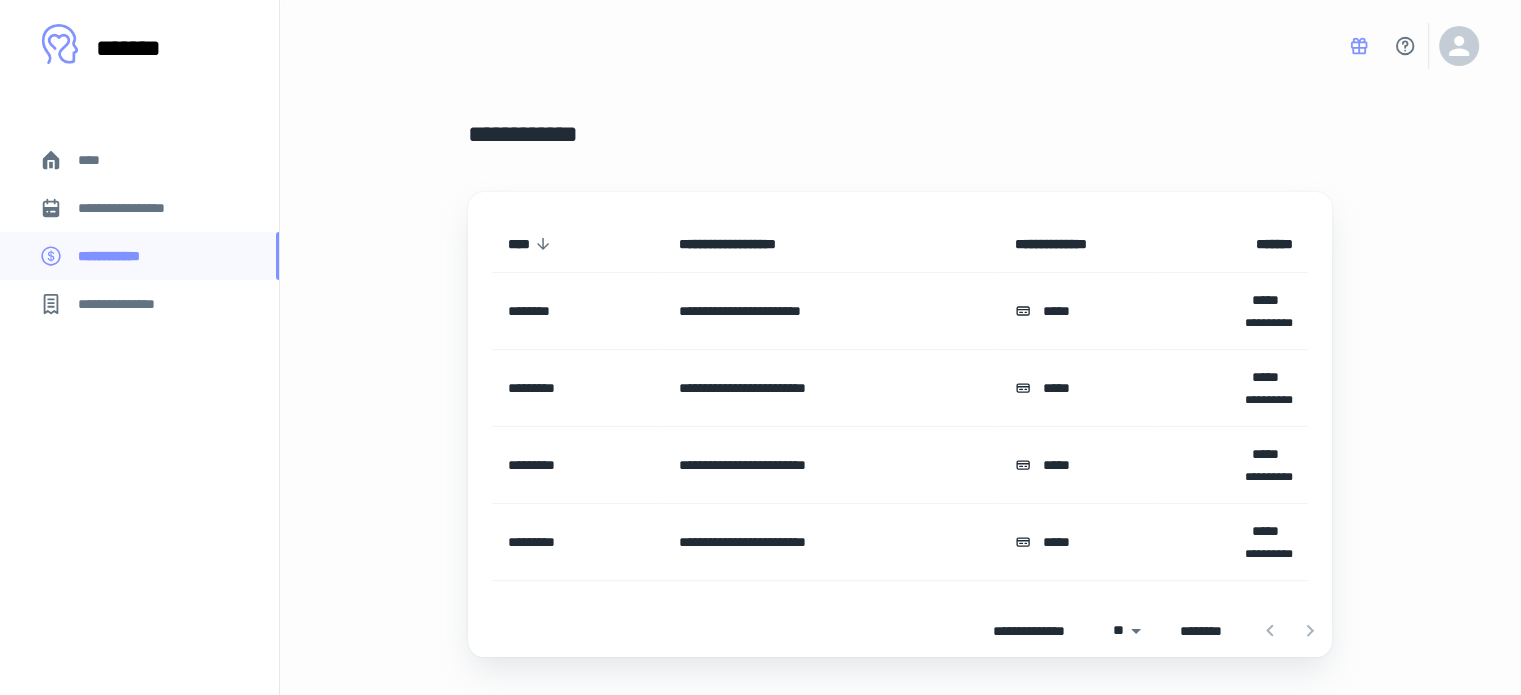 click on "**********" at bounding box center (127, 304) 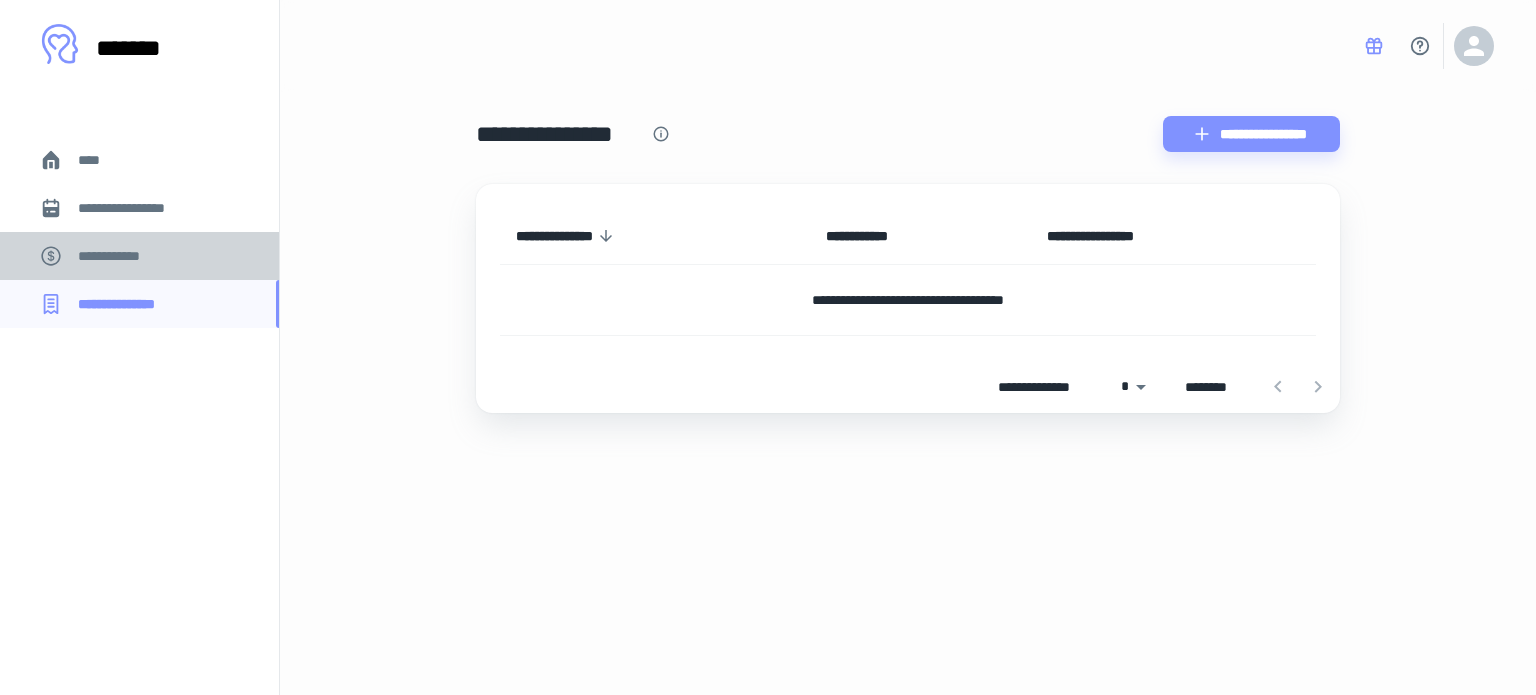 click on "**********" at bounding box center [119, 256] 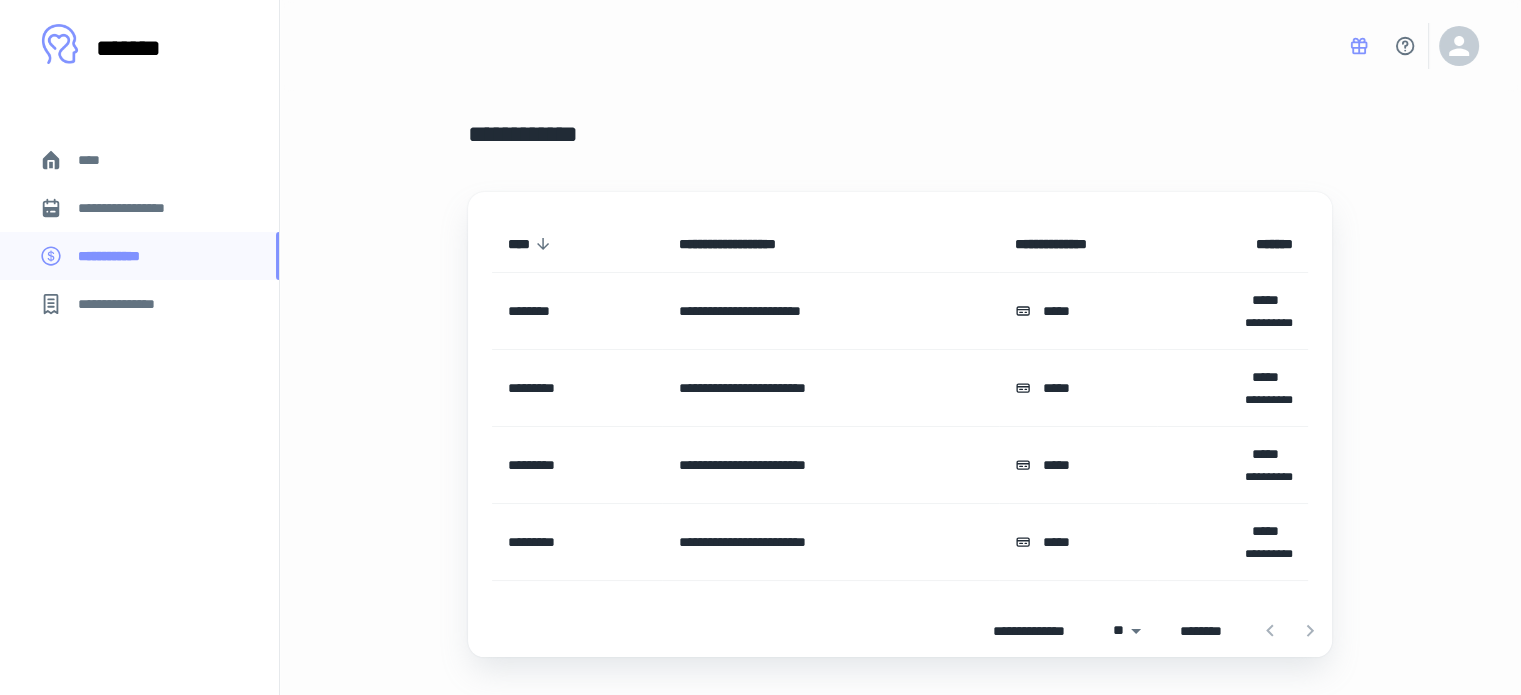 click on "****" at bounding box center [97, 160] 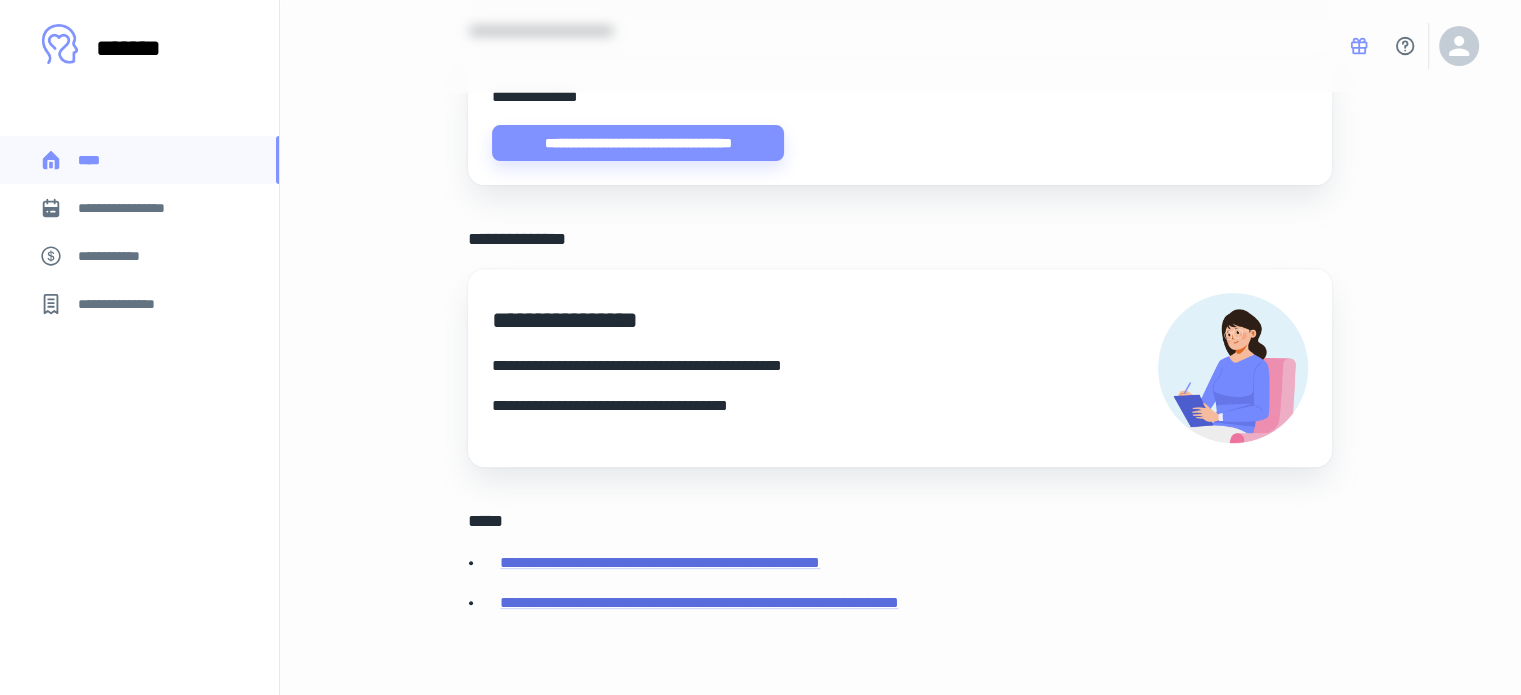 scroll, scrollTop: 772, scrollLeft: 0, axis: vertical 